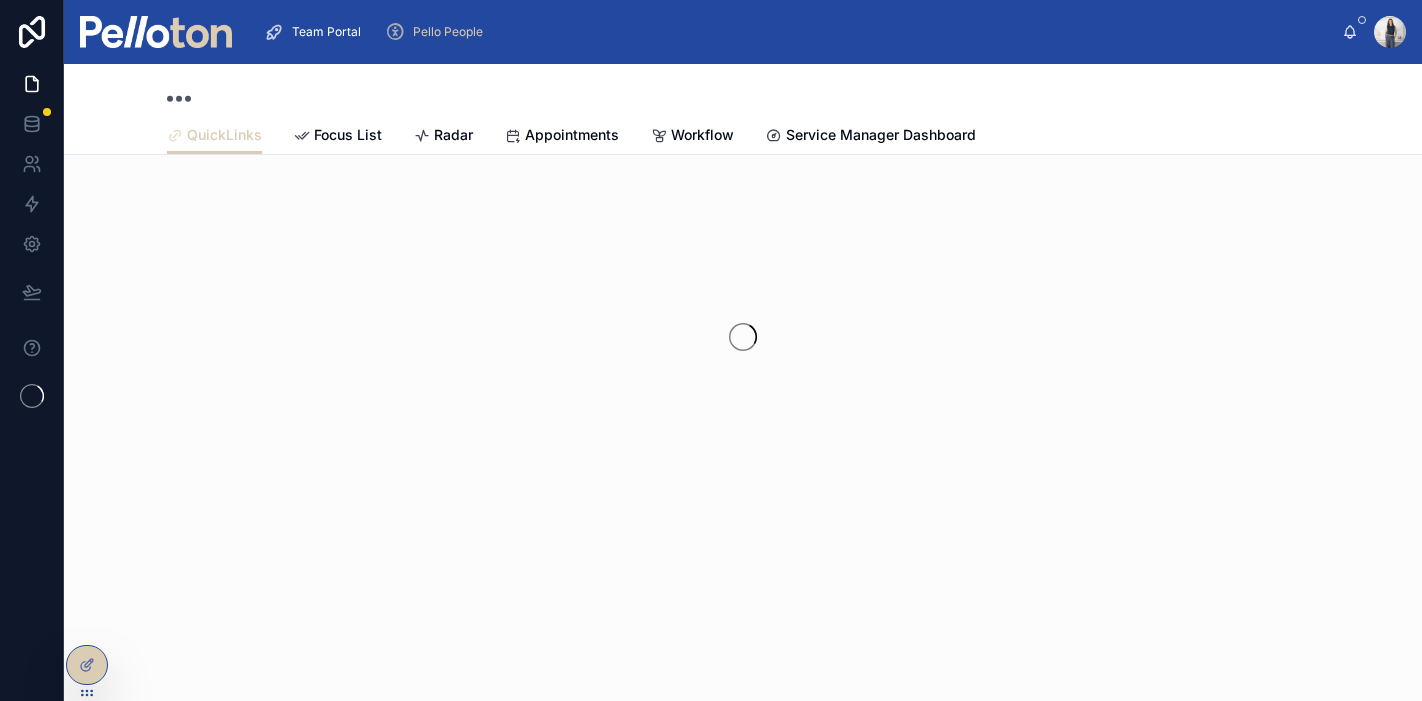scroll, scrollTop: 0, scrollLeft: 0, axis: both 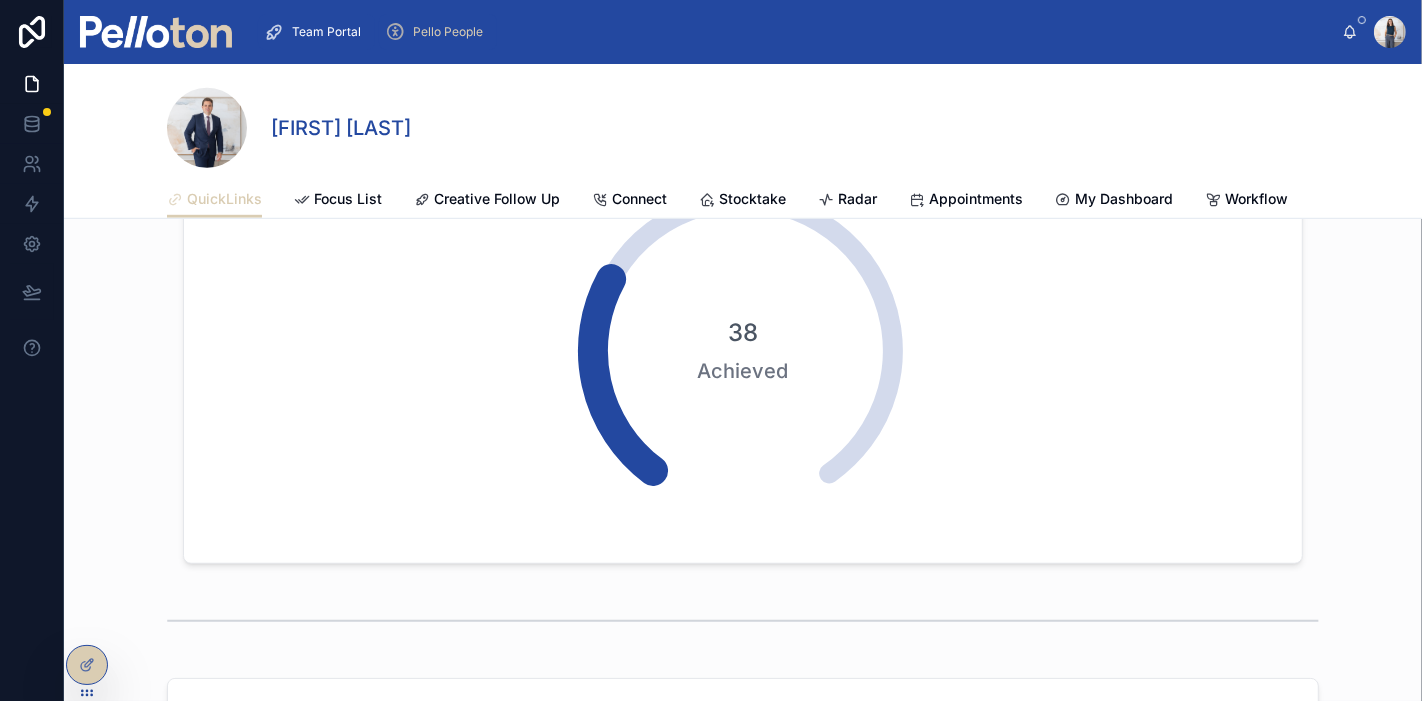 click on "Pello People" at bounding box center (448, 32) 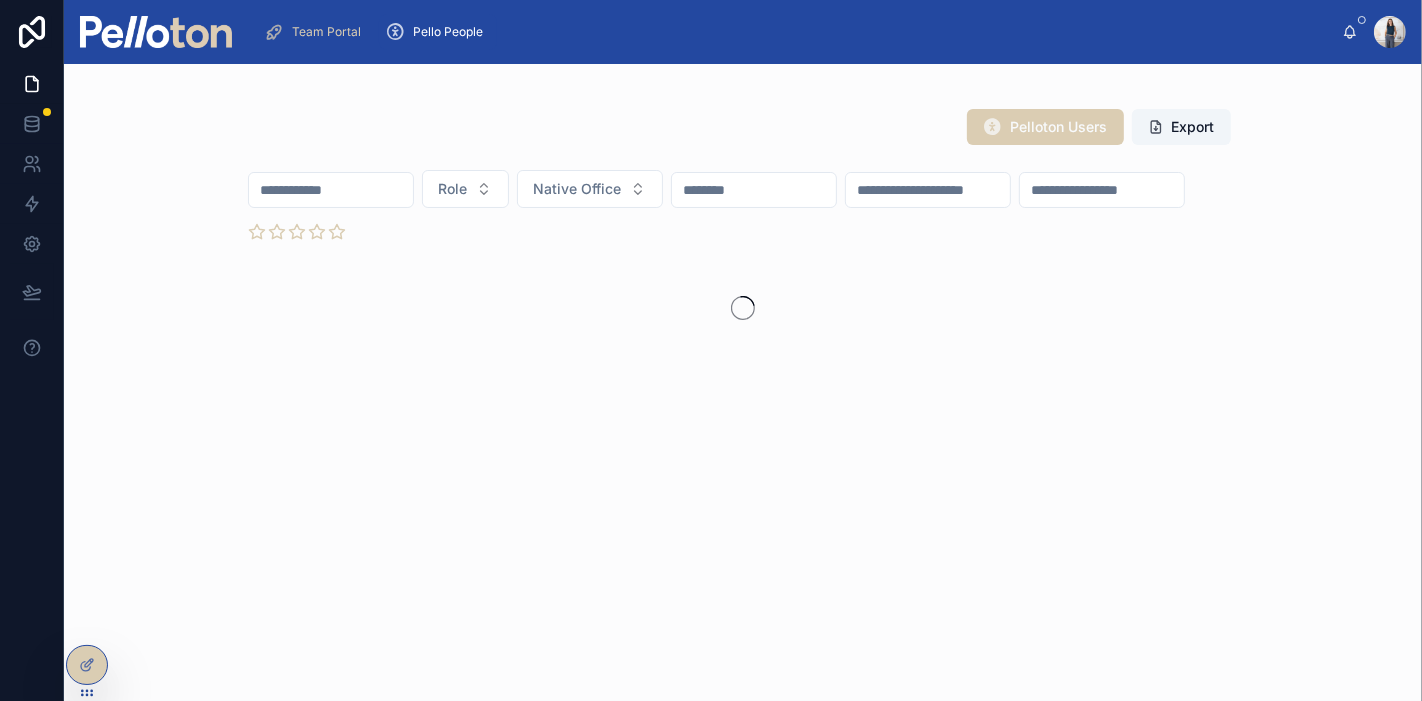 click at bounding box center (331, 190) 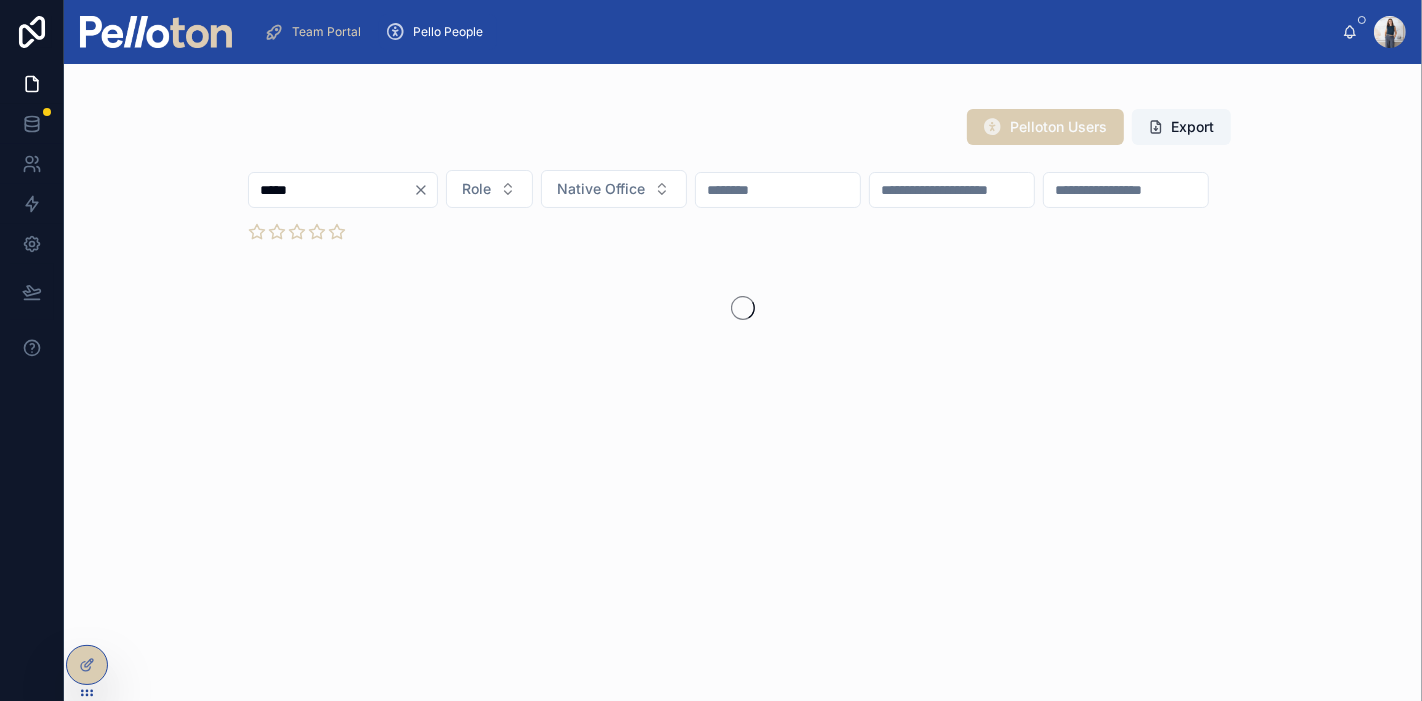 type on "*****" 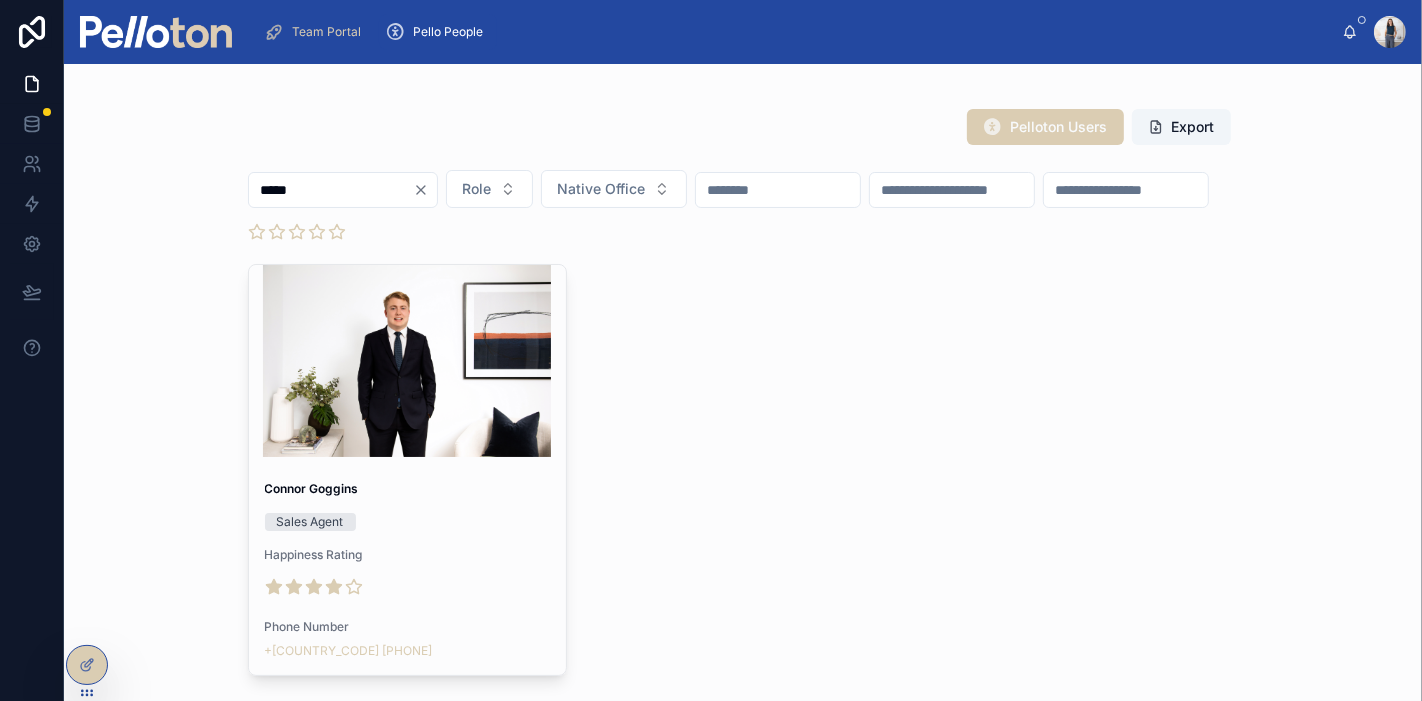 click at bounding box center [408, 361] 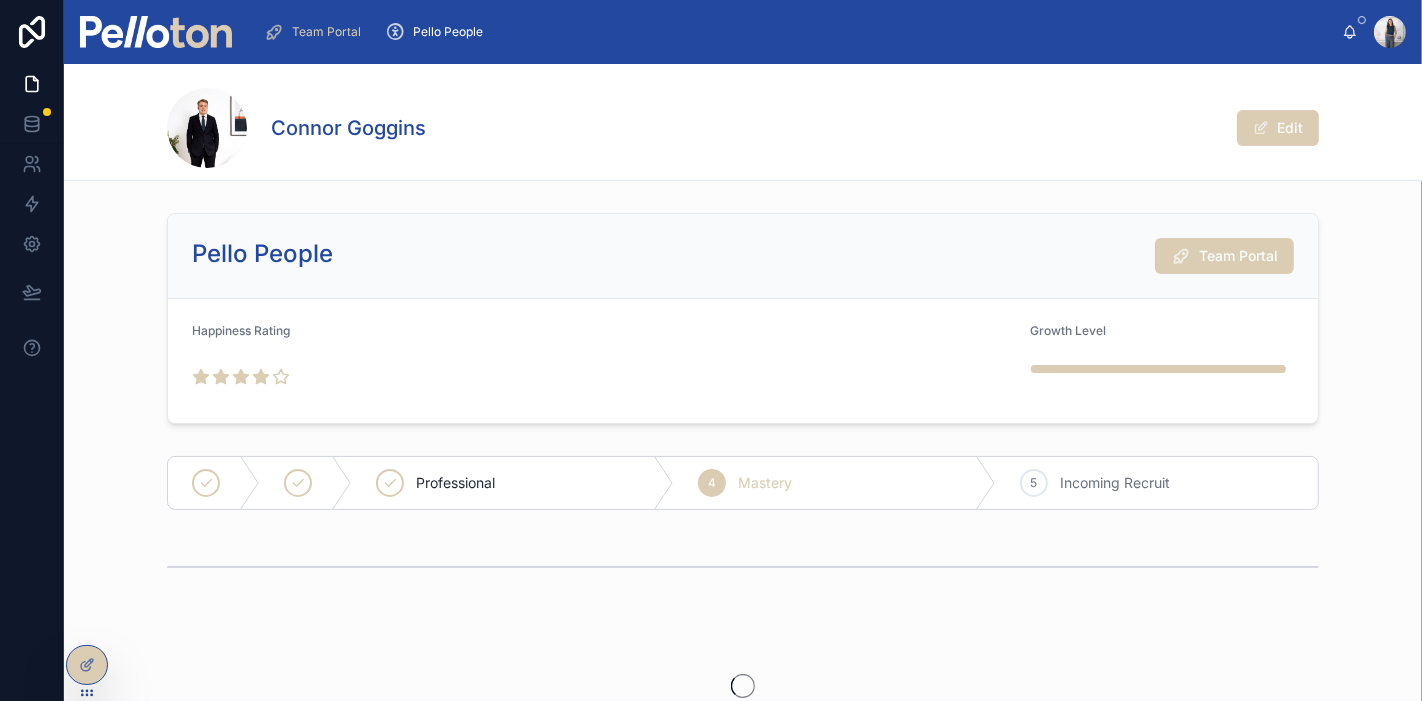 click on "Team Portal" at bounding box center [1224, 256] 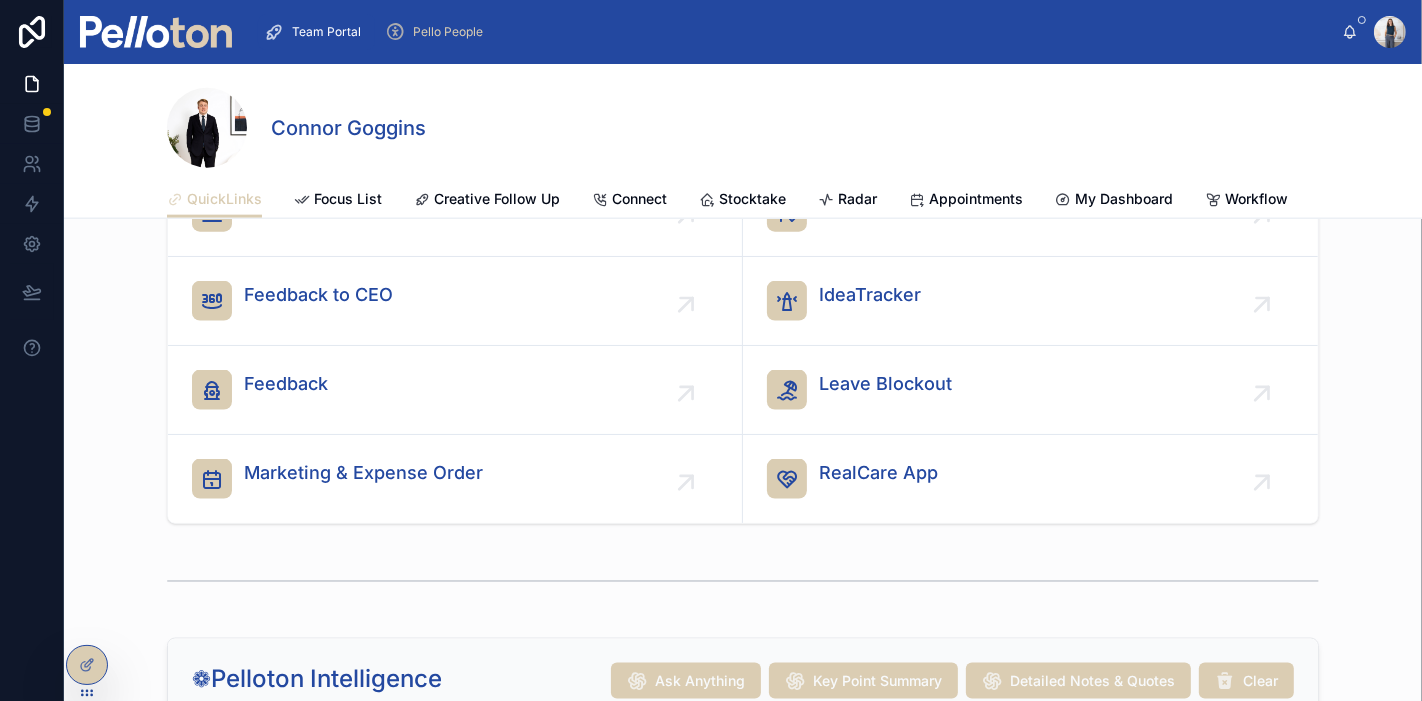 scroll, scrollTop: 1982, scrollLeft: 0, axis: vertical 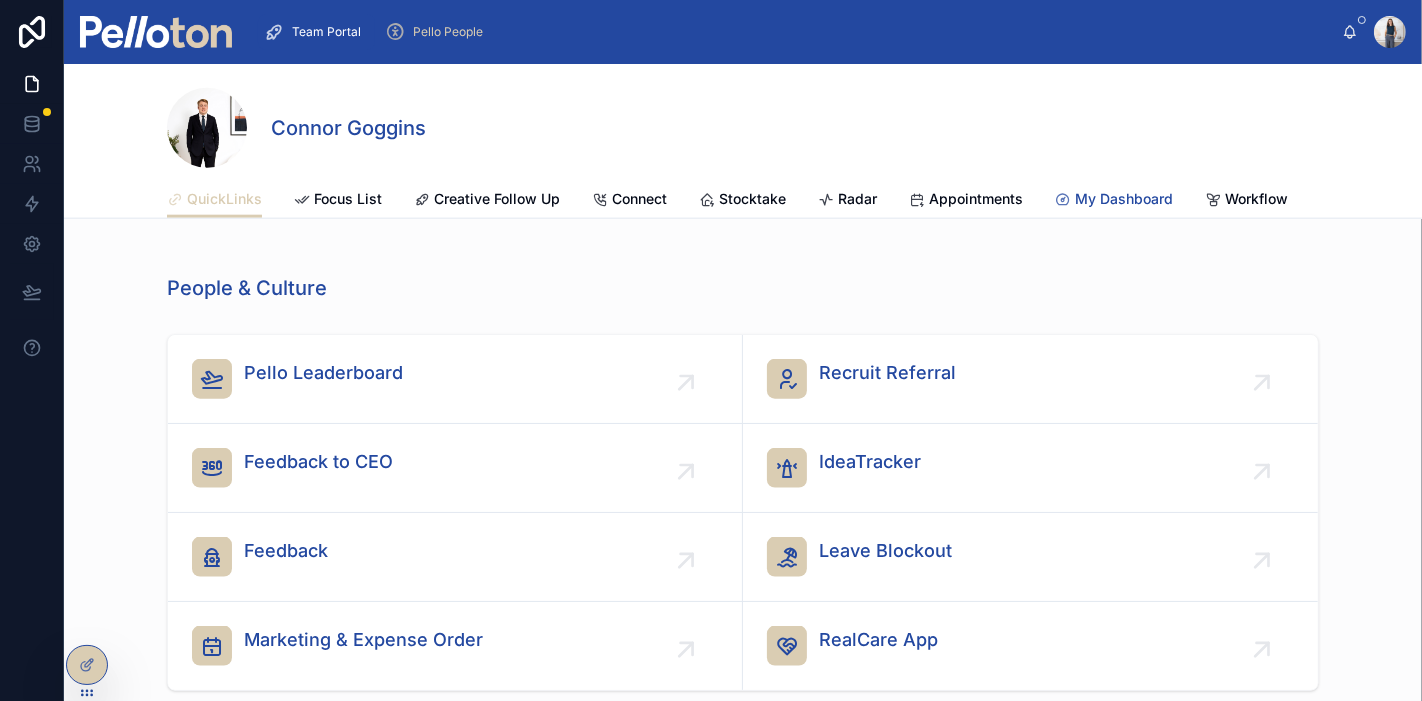 click on "My Dashboard" at bounding box center (1124, 199) 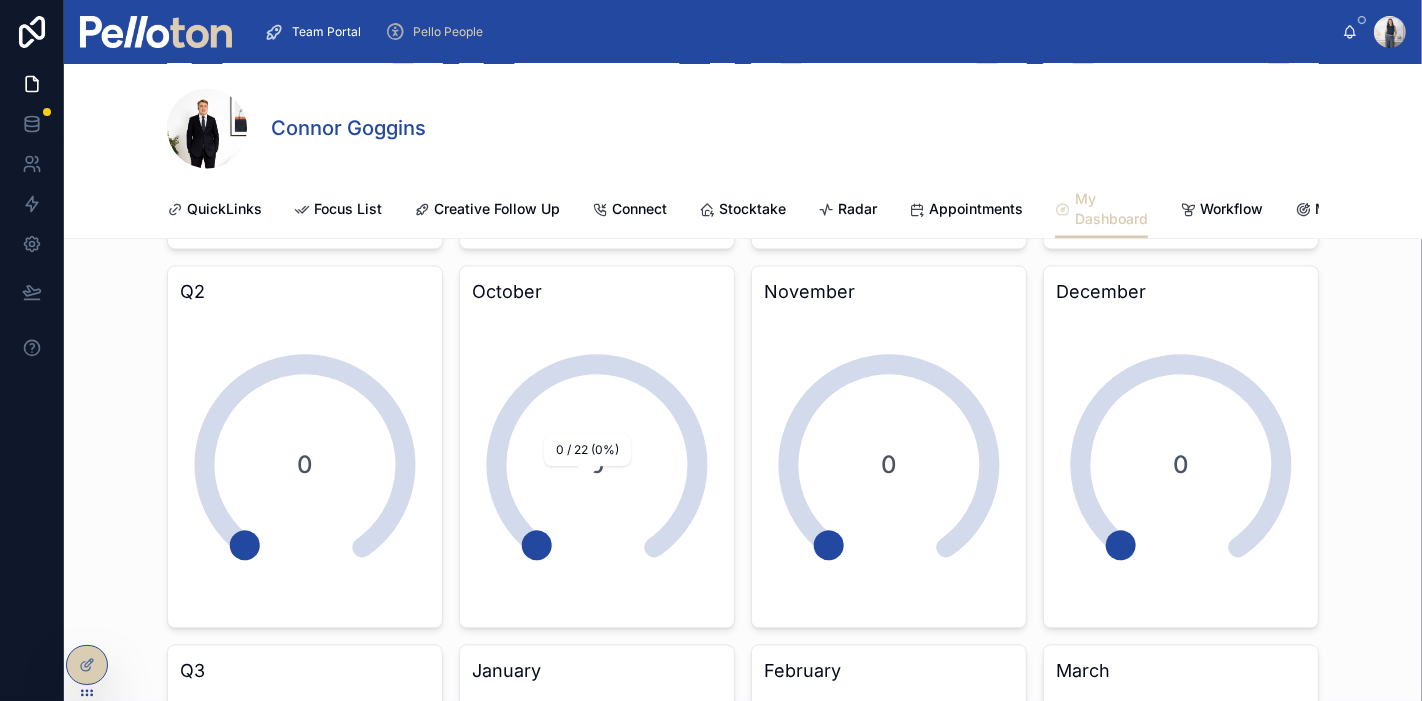 scroll, scrollTop: 3549, scrollLeft: 0, axis: vertical 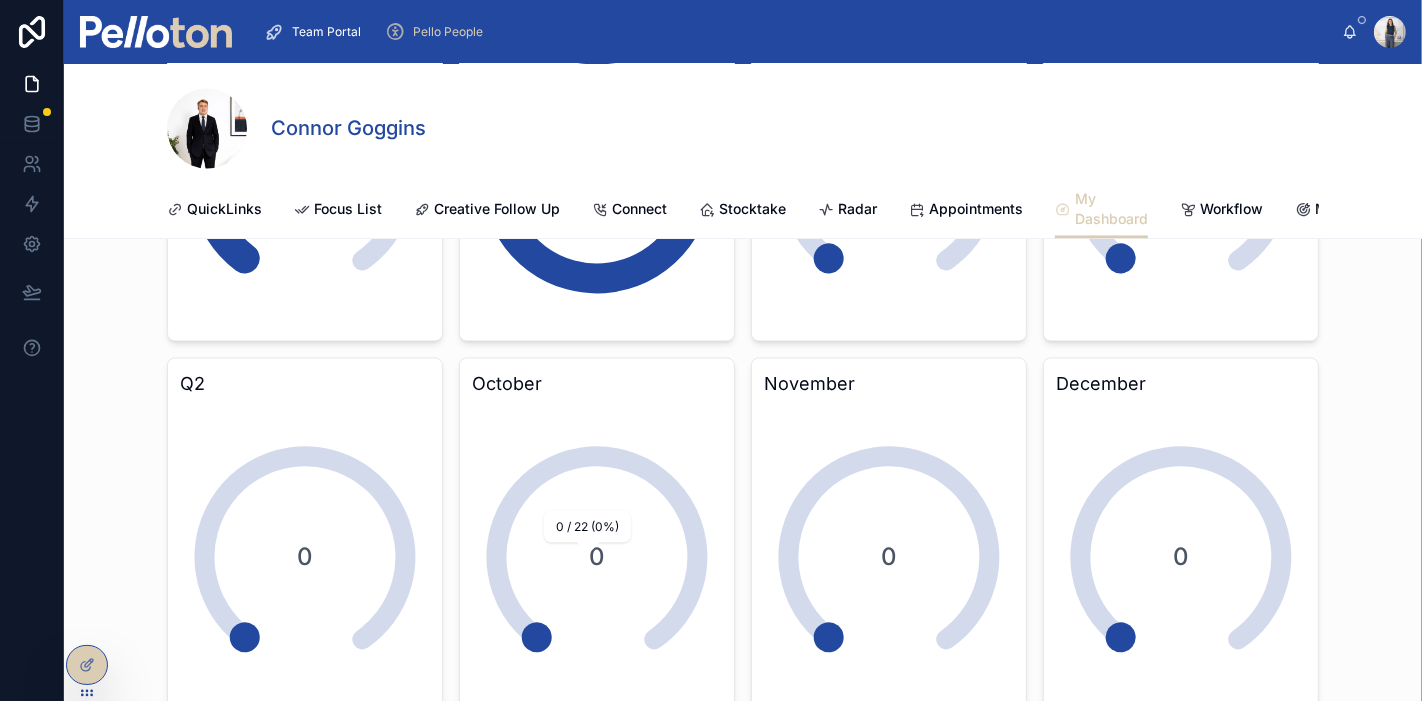 click on "0" at bounding box center (597, 557) 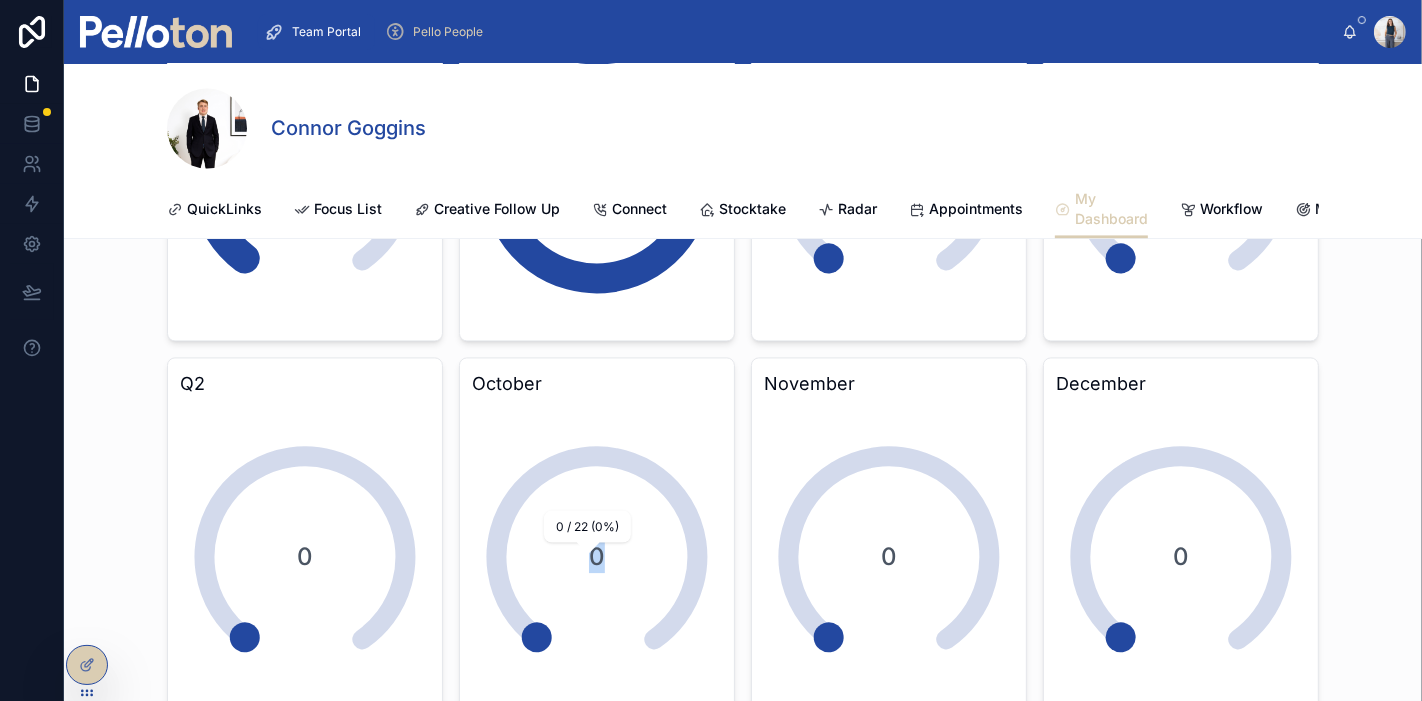 click on "0" at bounding box center [597, 557] 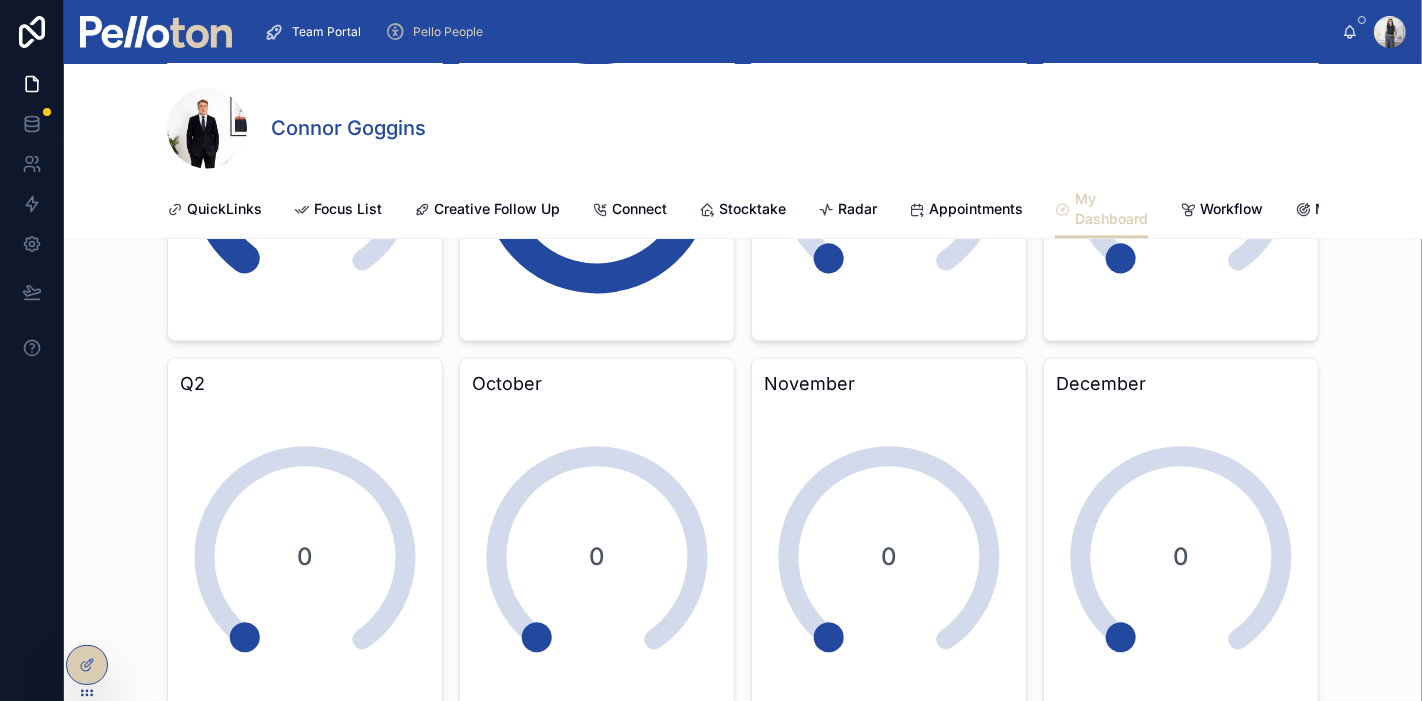 click 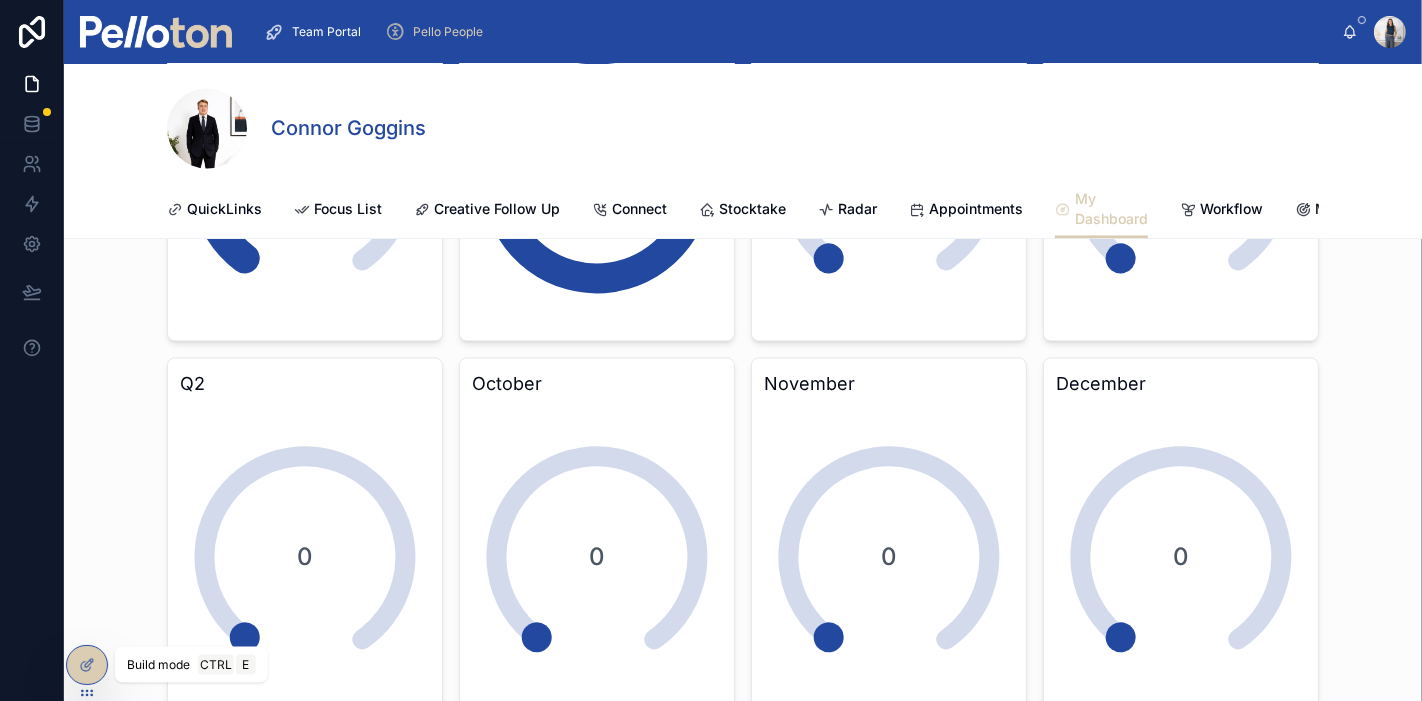 click 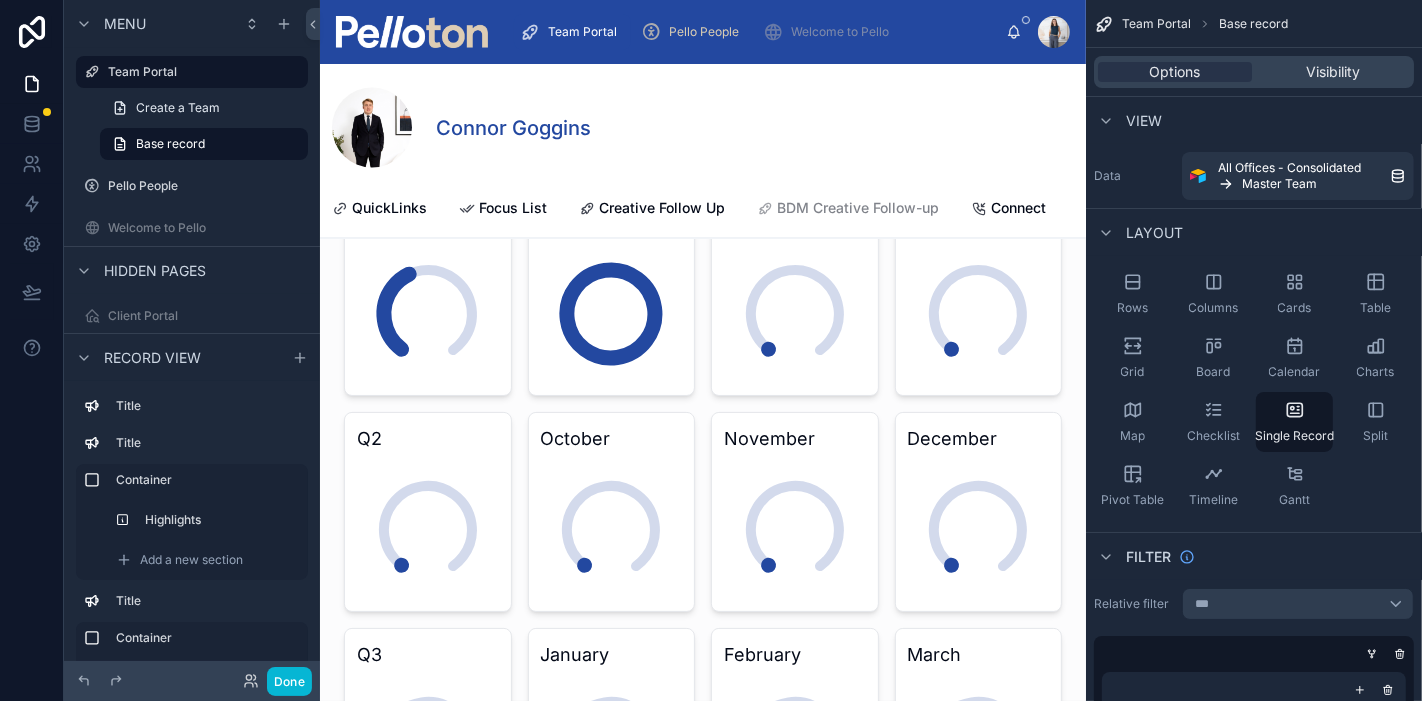 scroll, scrollTop: 3120, scrollLeft: 0, axis: vertical 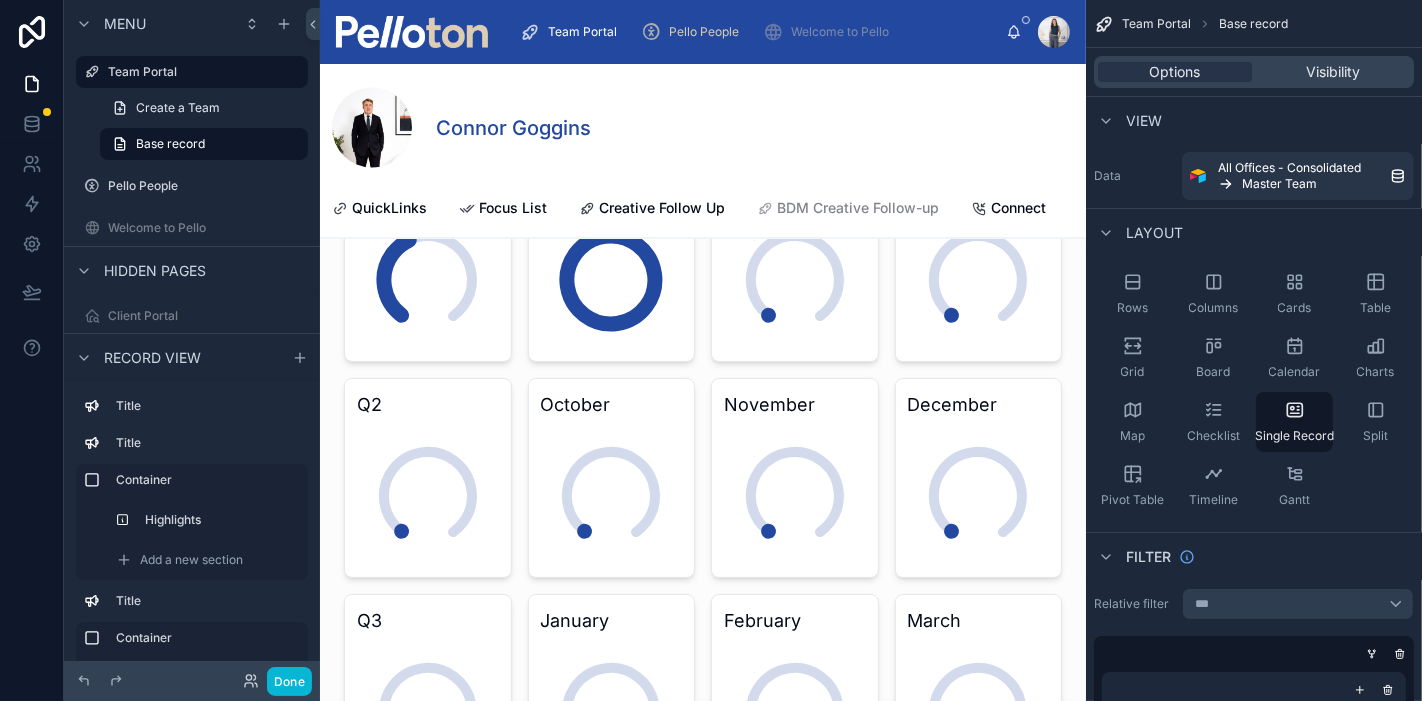 click at bounding box center (703, 552) 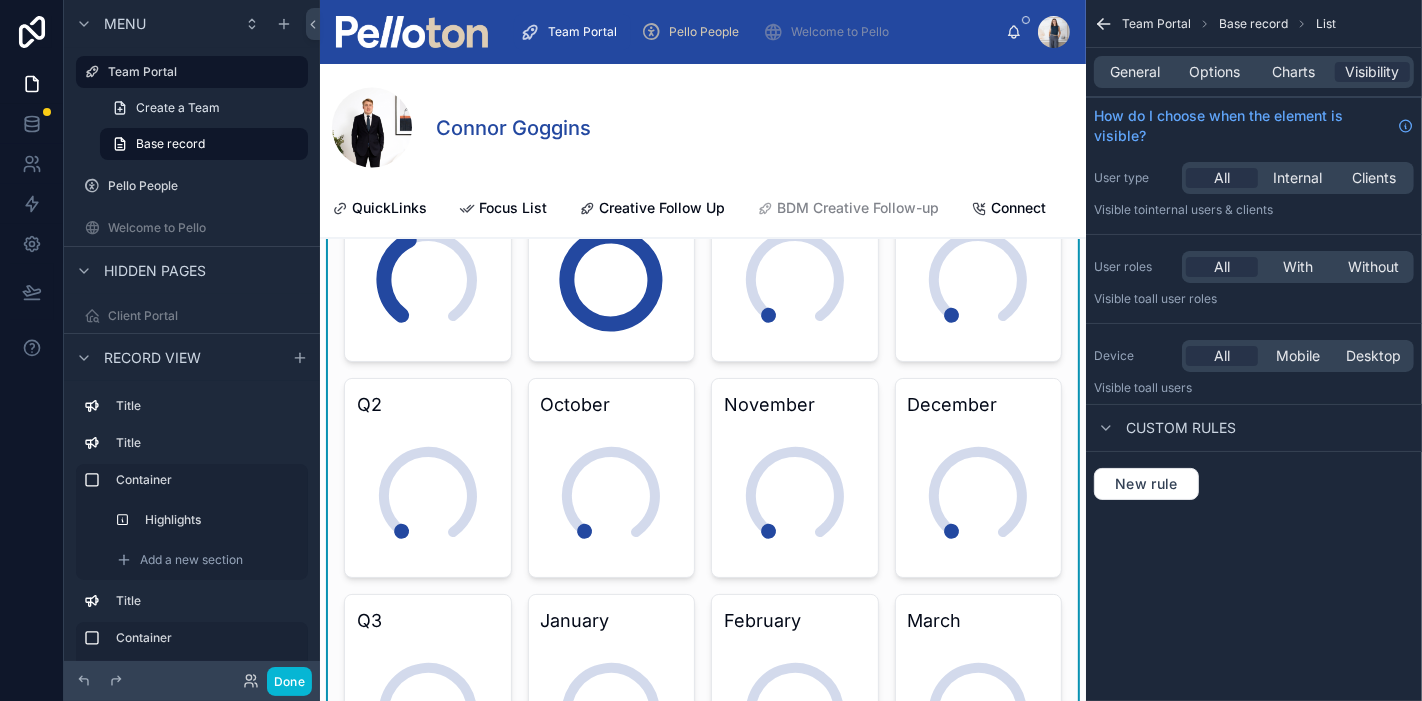 click on "General" at bounding box center [1136, 72] 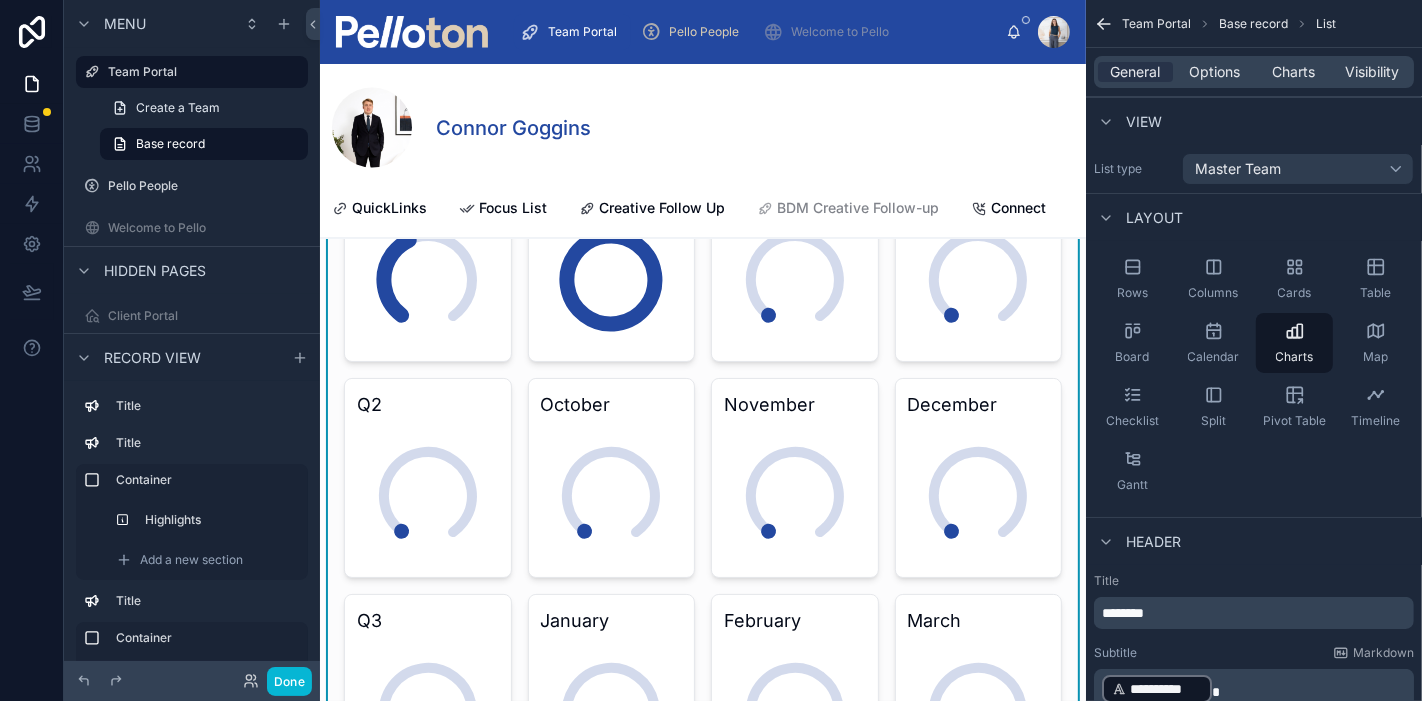 click on "0" at bounding box center [622, 507] 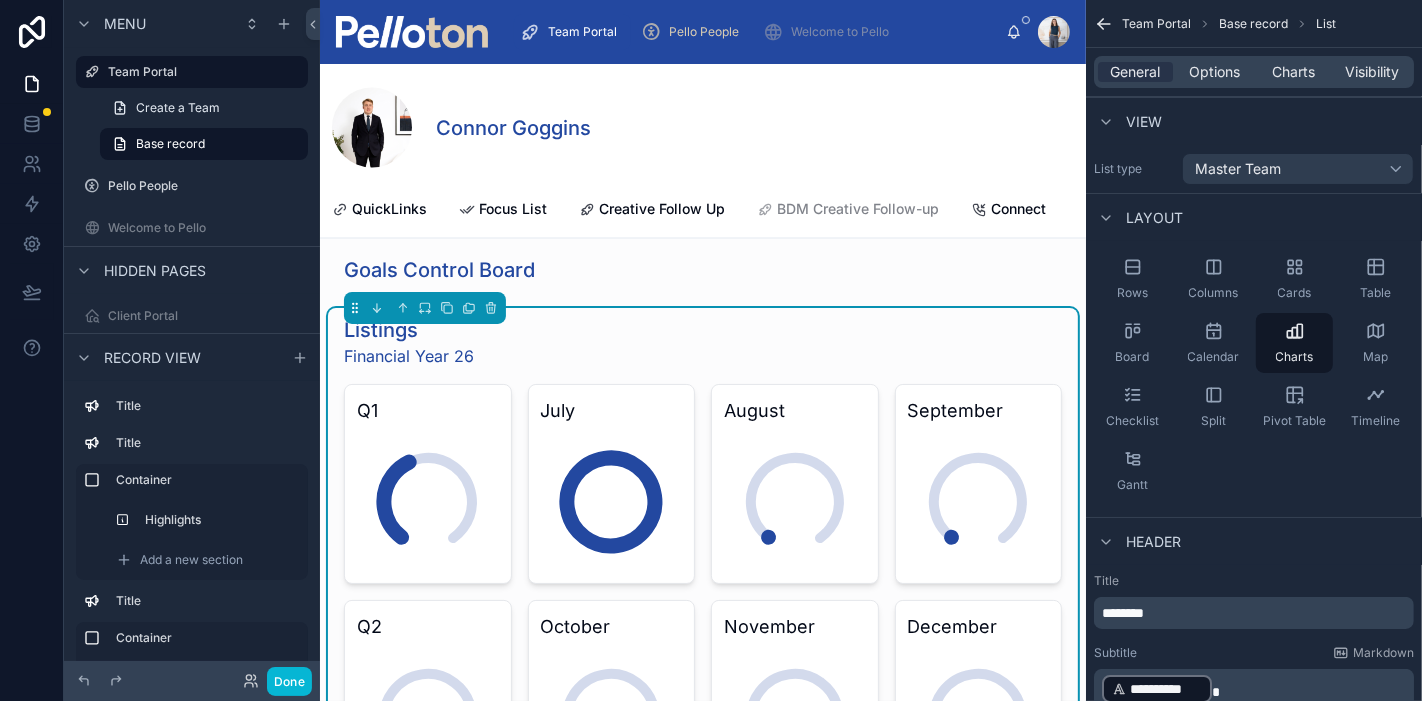 scroll, scrollTop: 2676, scrollLeft: 0, axis: vertical 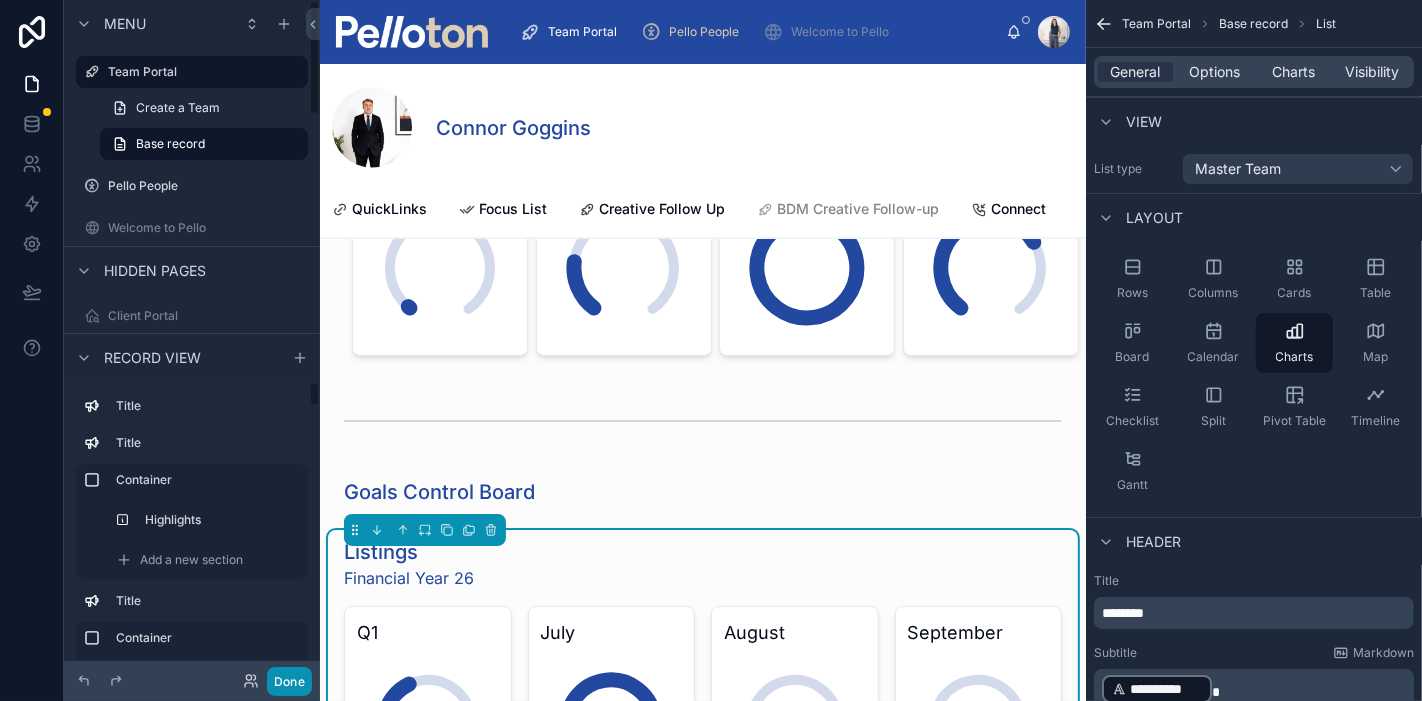 click on "Done" at bounding box center [289, 681] 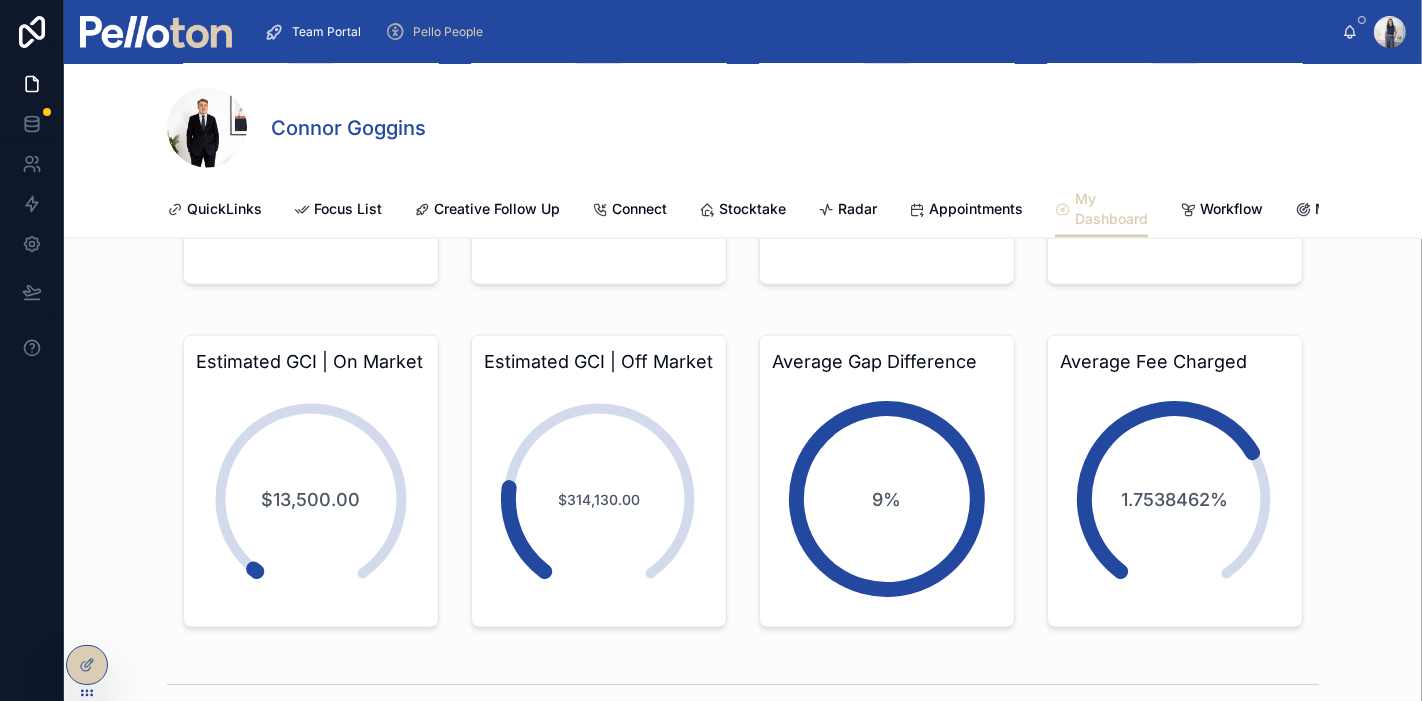 scroll, scrollTop: 2530, scrollLeft: 0, axis: vertical 